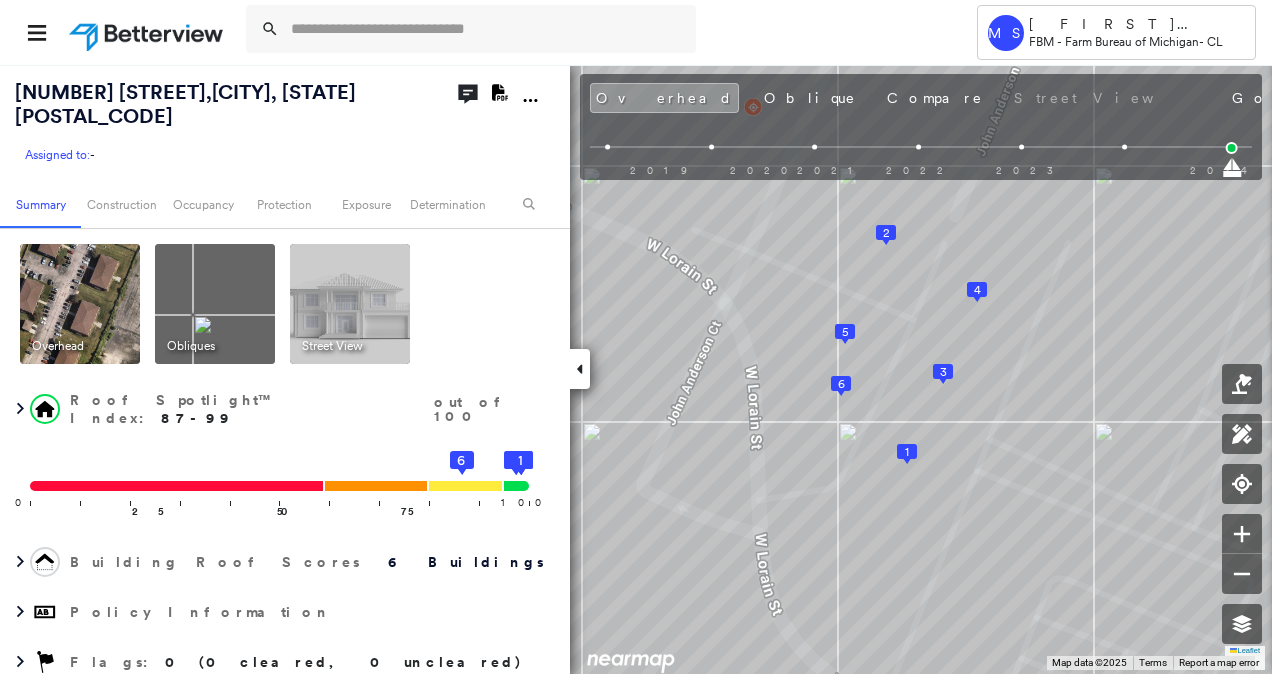 paste on "**********" 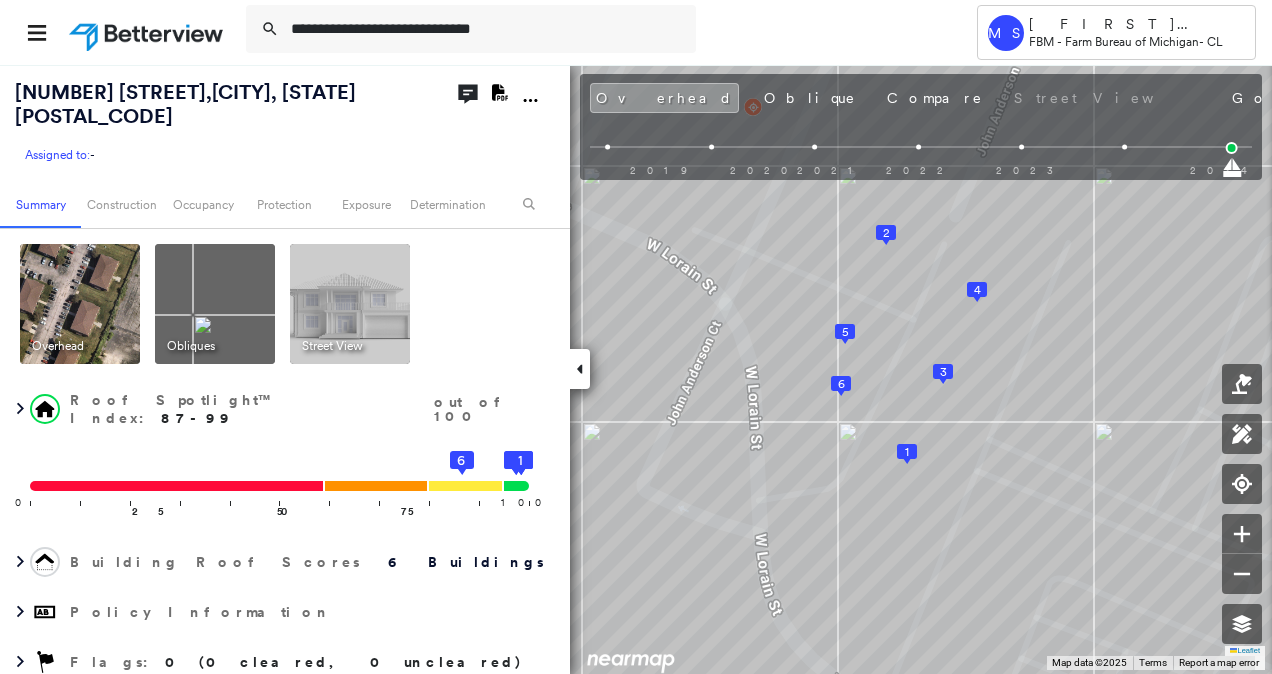 click on "**********" at bounding box center (487, 29) 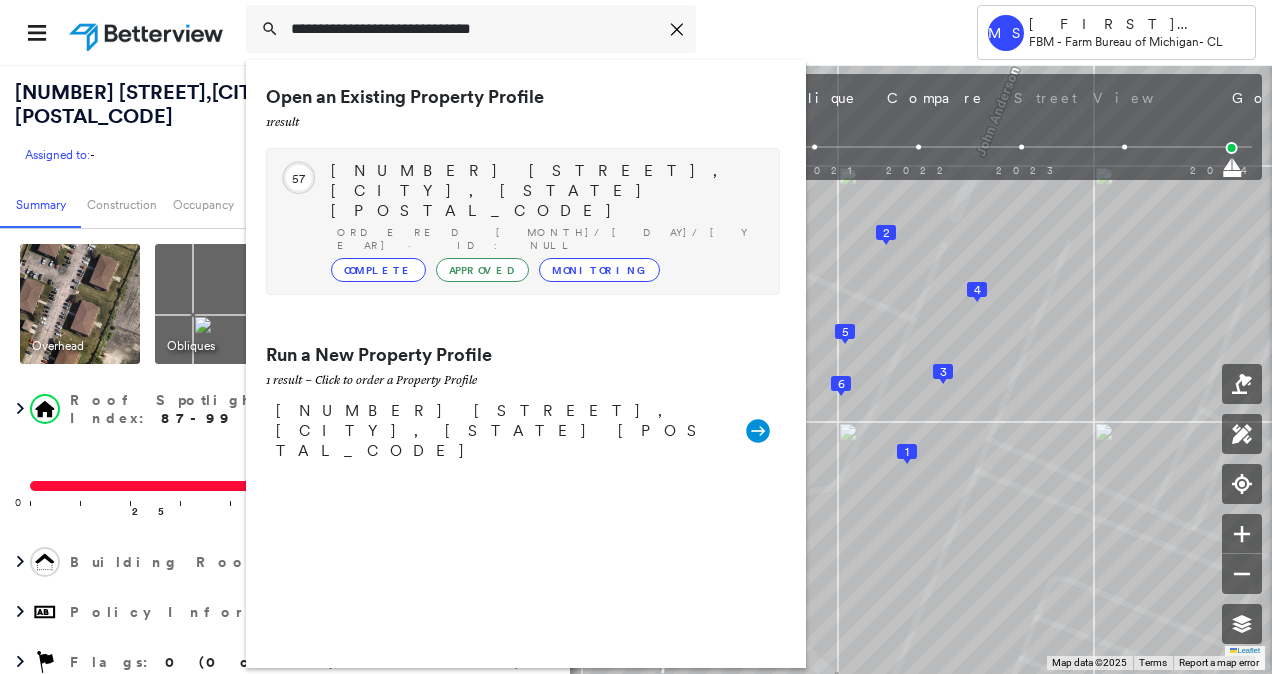 type on "**********" 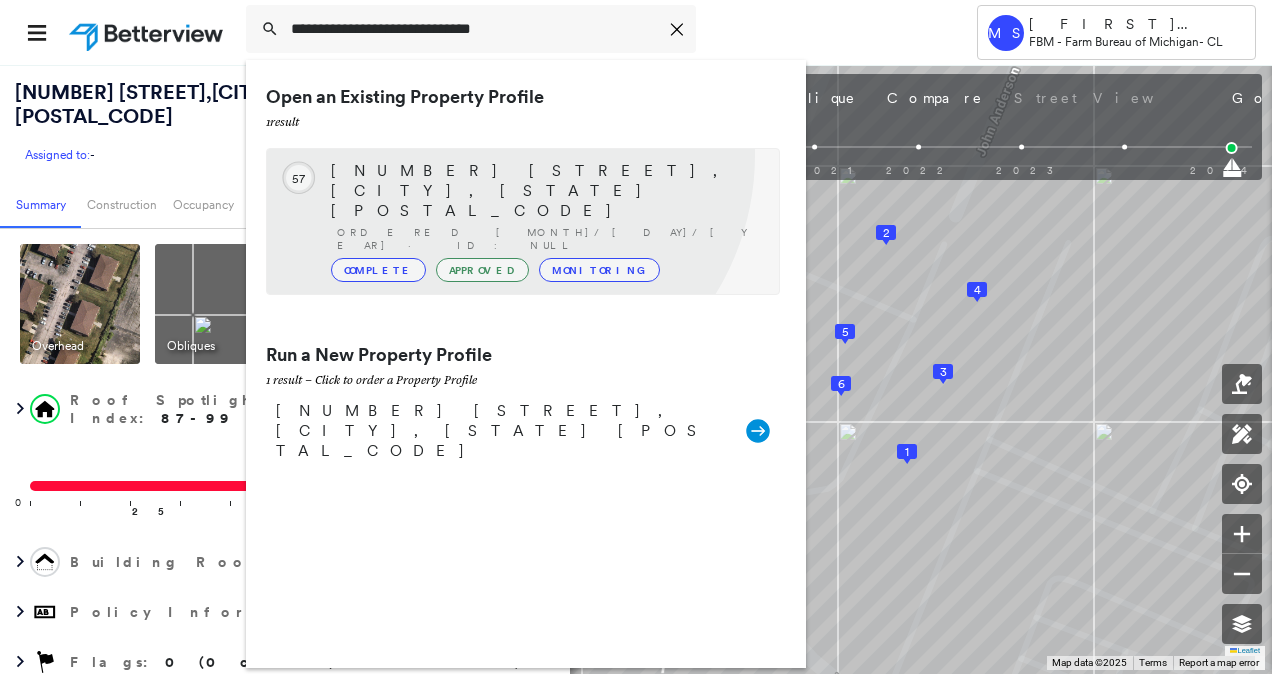 click on "Circled Text Icon 57 [NUMBER] [STREET], [CITY], [STATE] [POSTAL_CODE] Ordered [MONTH]/[DAY]/[YEAR] · ID: null Complete Approved Monitoring" at bounding box center (523, 221) 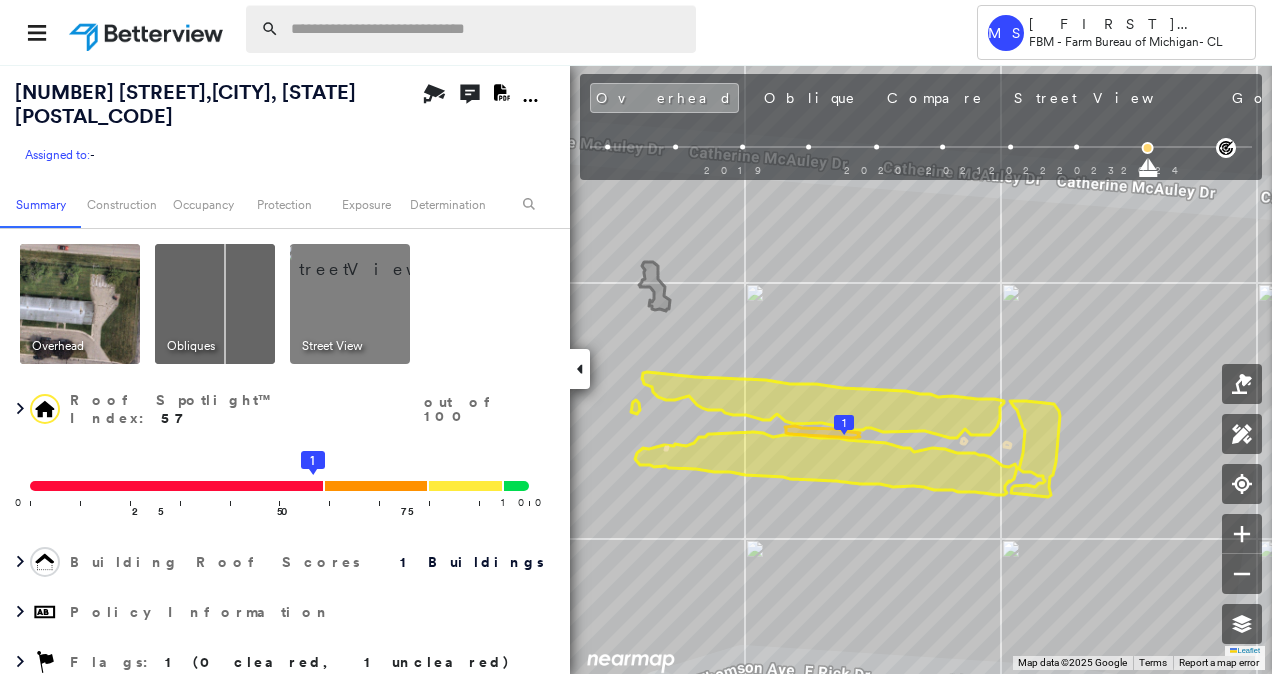click at bounding box center (487, 29) 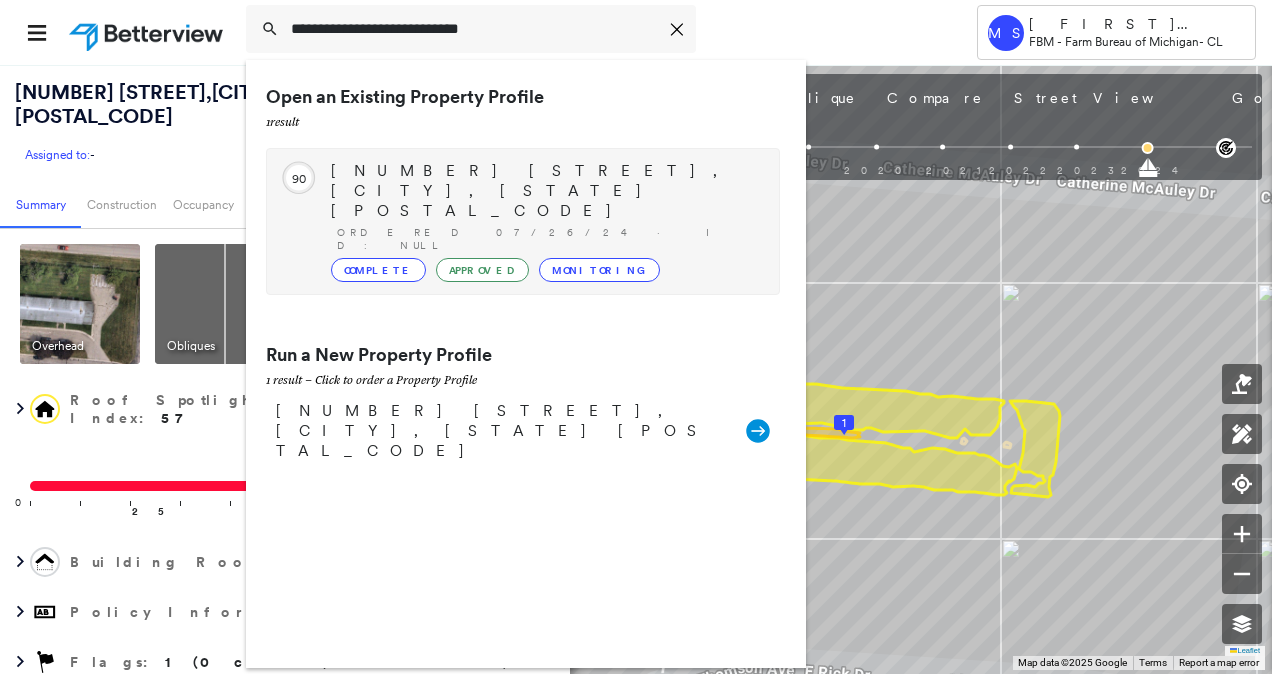type on "**********" 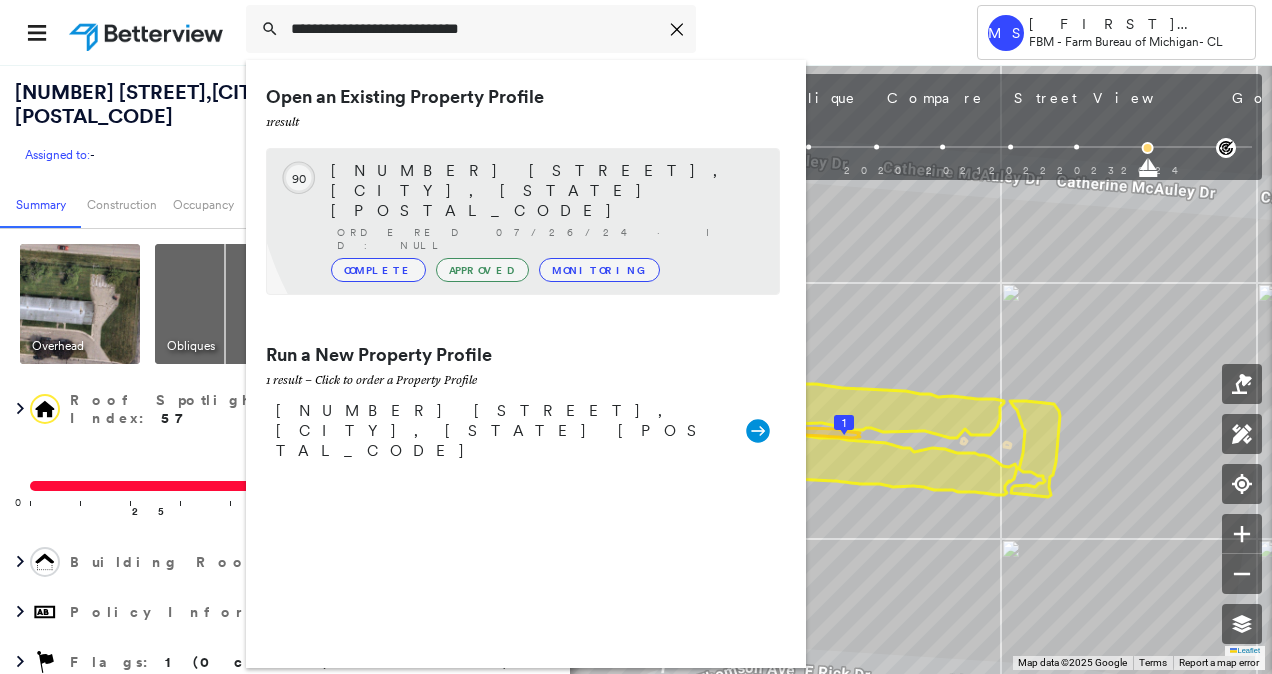 click on "Circled Text Icon 90 [NUMBER] [STREET], [CITY], [STATE] [POSTAL_CODE] Ordered [MONTH]/[DAY]/[YEAR] · ID: null Complete Approved Monitoring" at bounding box center [523, 221] 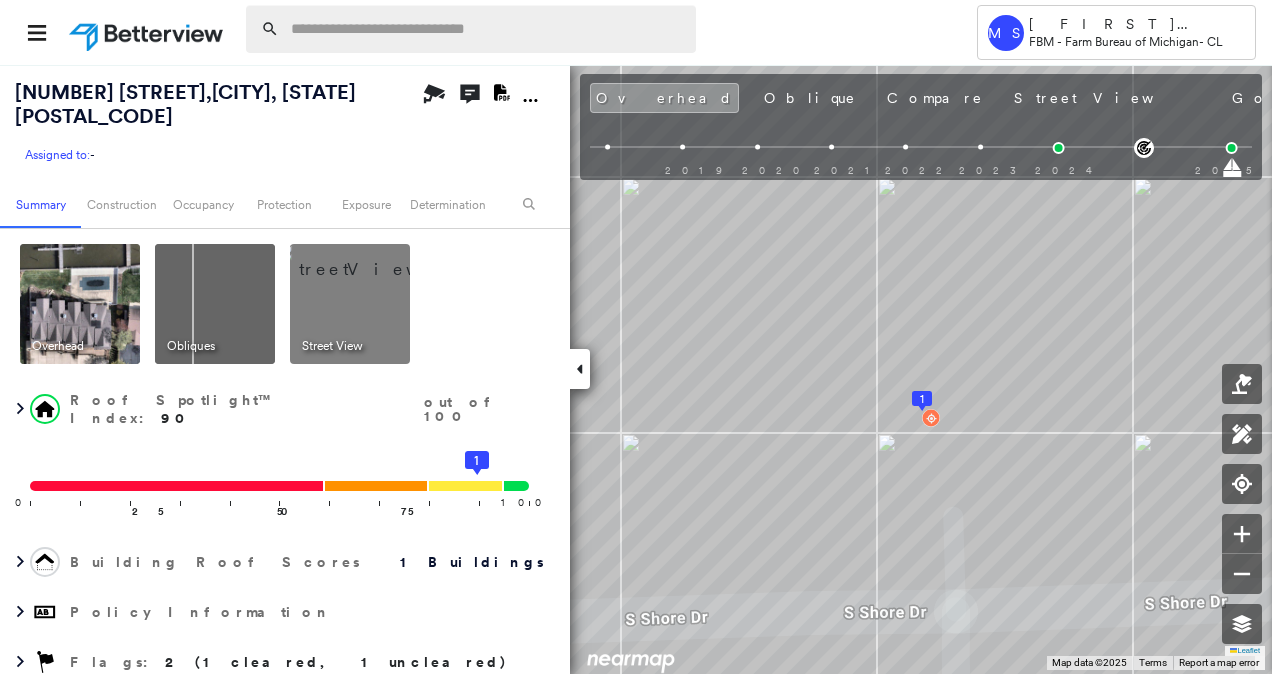 click at bounding box center (487, 29) 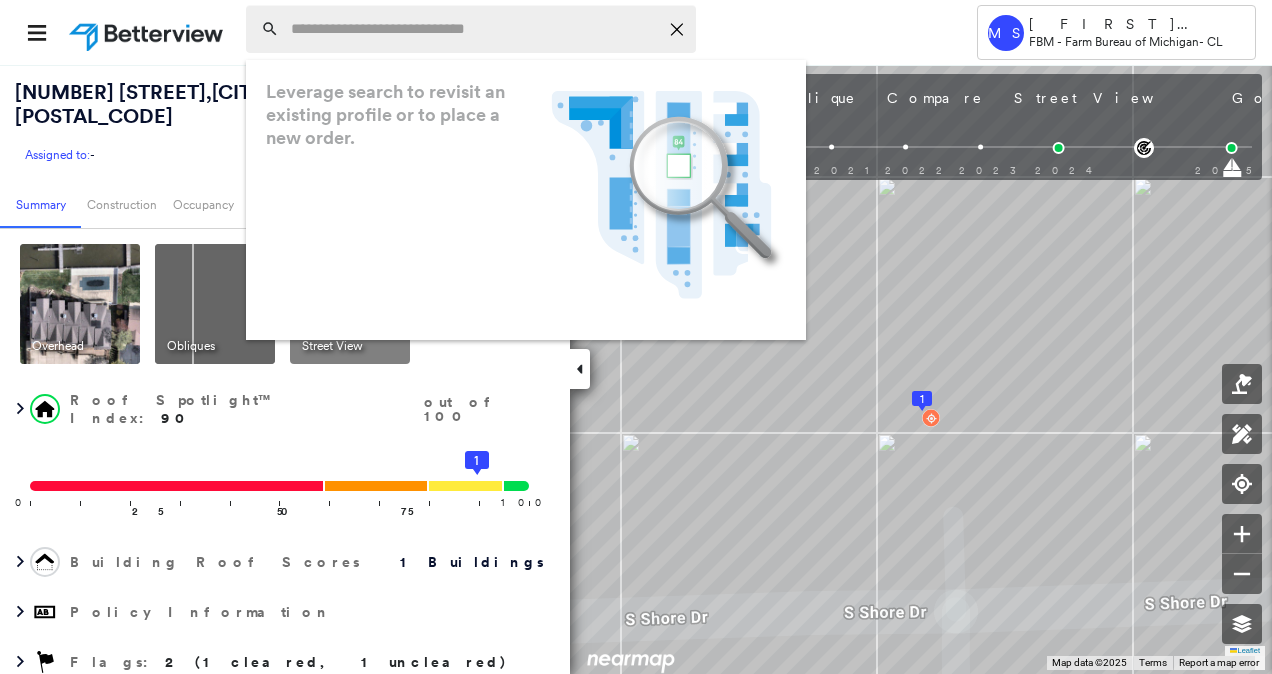 paste on "**********" 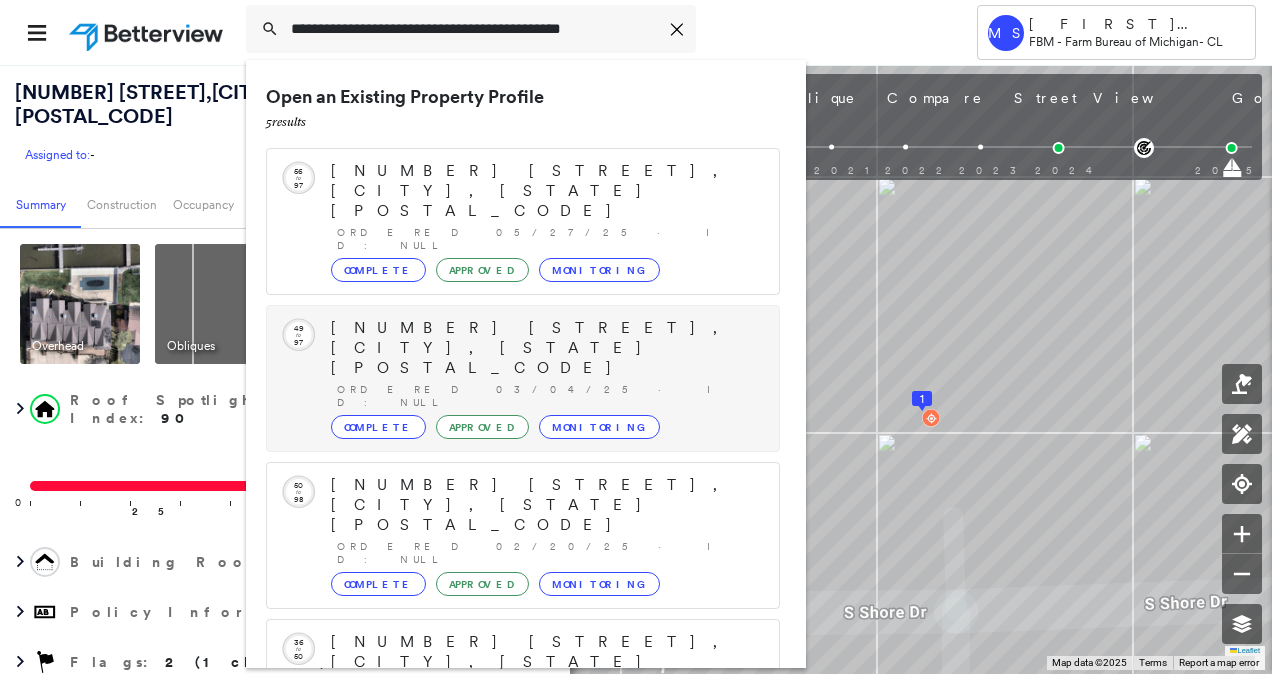 scroll, scrollTop: 154, scrollLeft: 0, axis: vertical 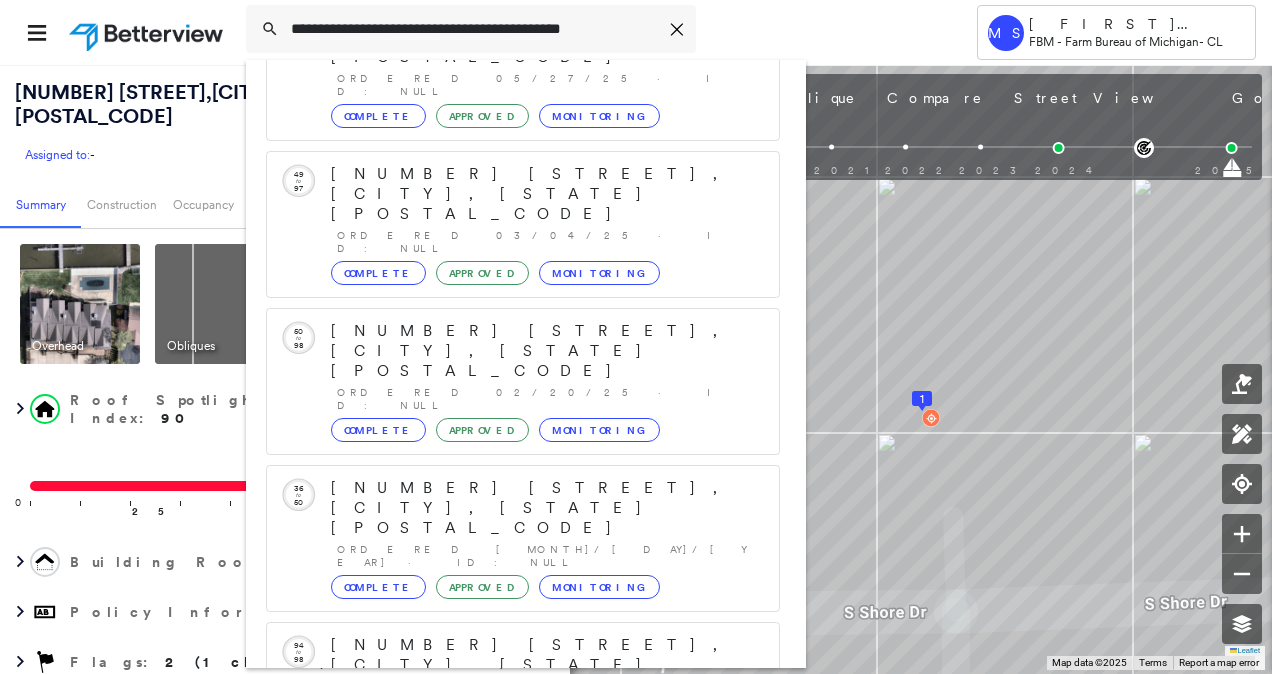 type on "**********" 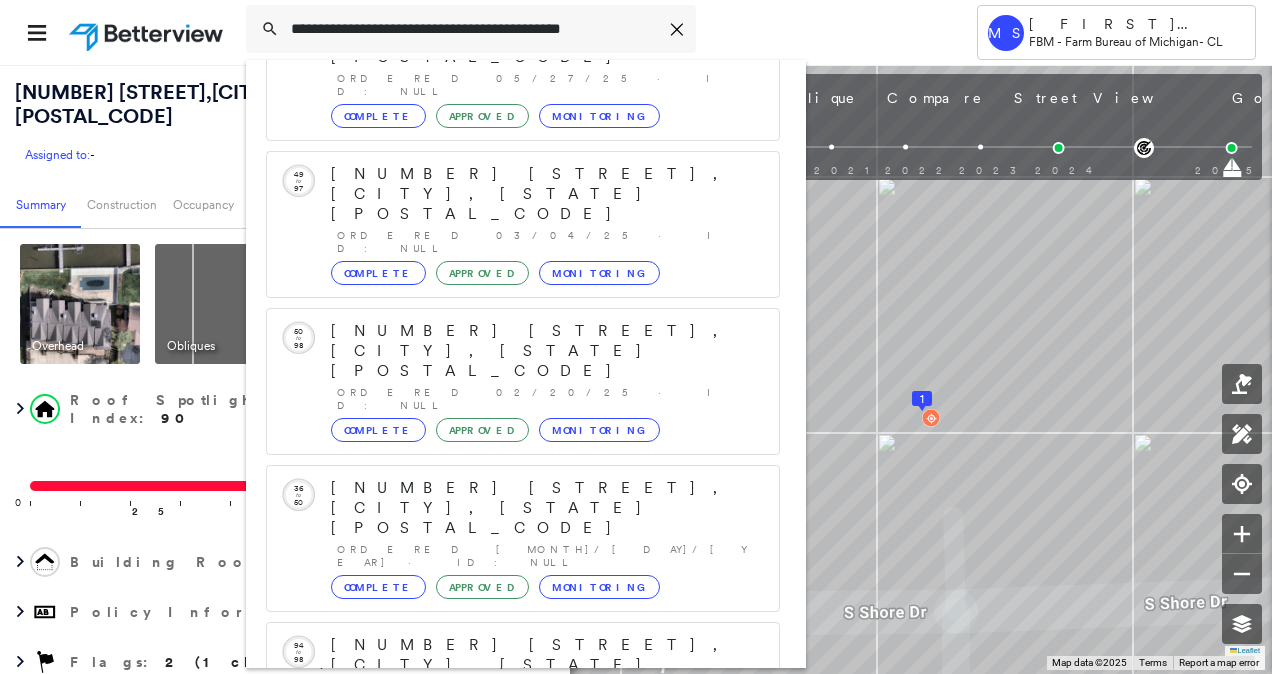 click on "[NUMBER] [STREET], [CITY], [STATE] [POSTAL_CODE]" at bounding box center [501, 905] 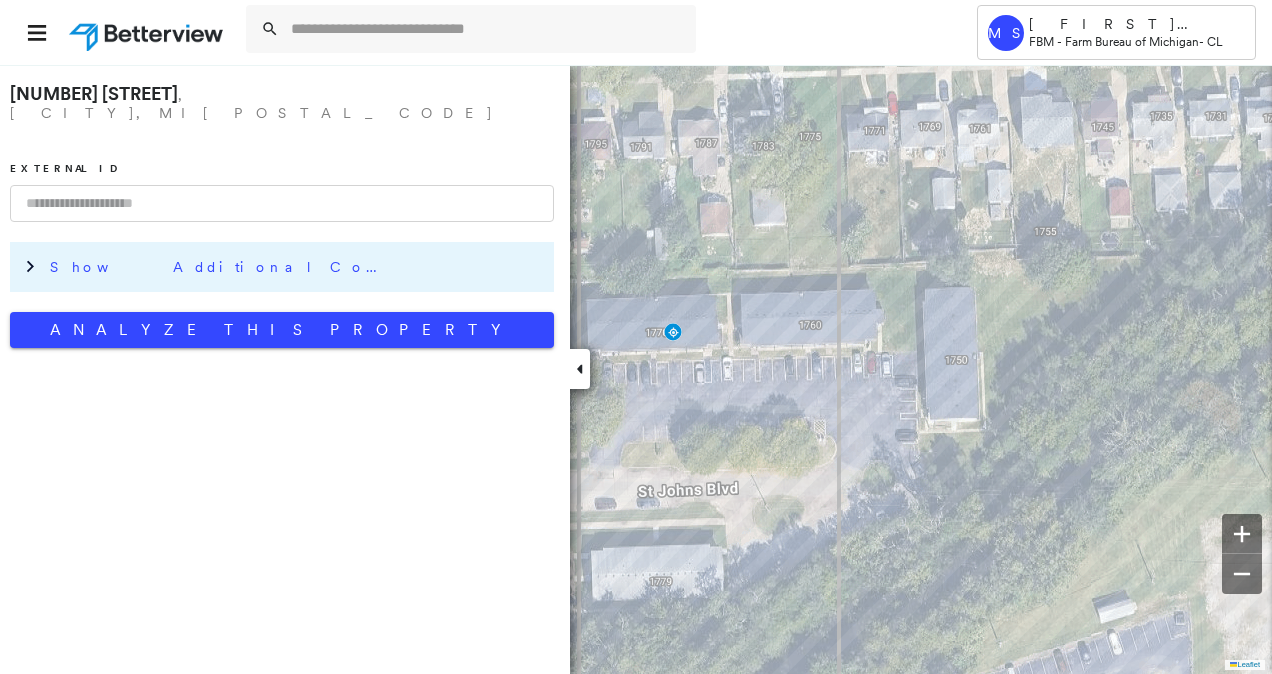 click on "Show Additional Company Data" at bounding box center [220, 267] 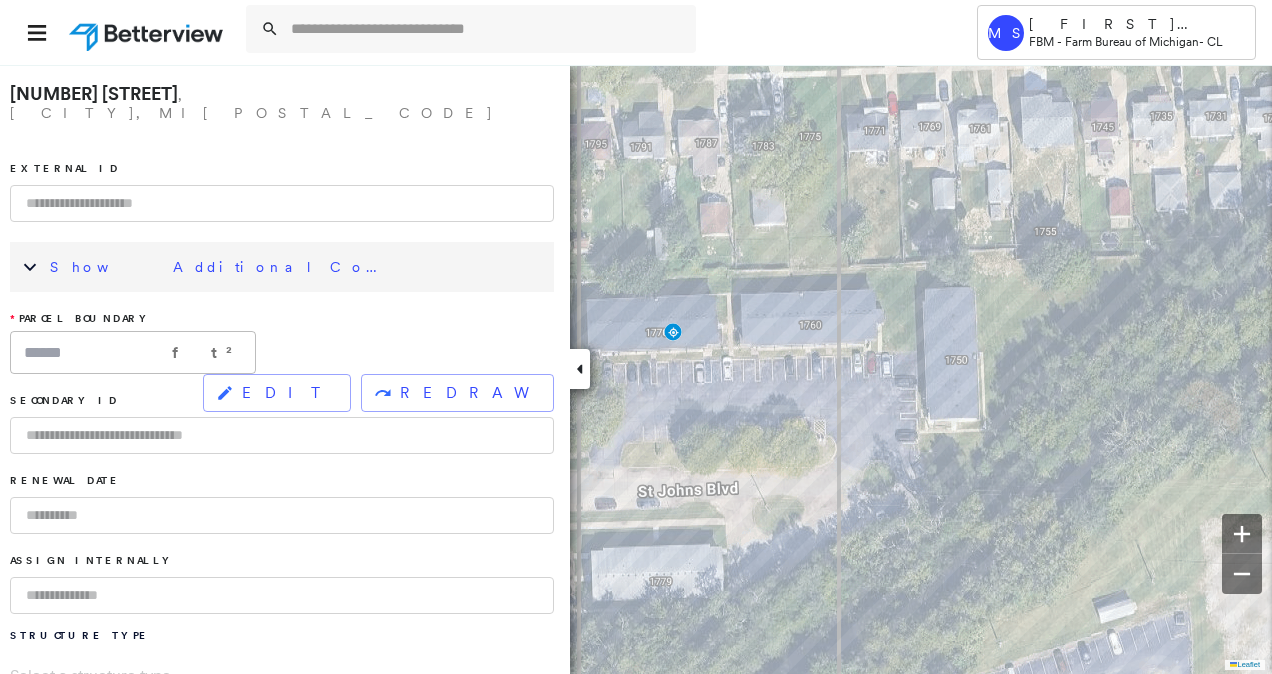 click on "* Parcel Boundary ****** ft² ​ EDIT REDRAW" at bounding box center [282, 343] 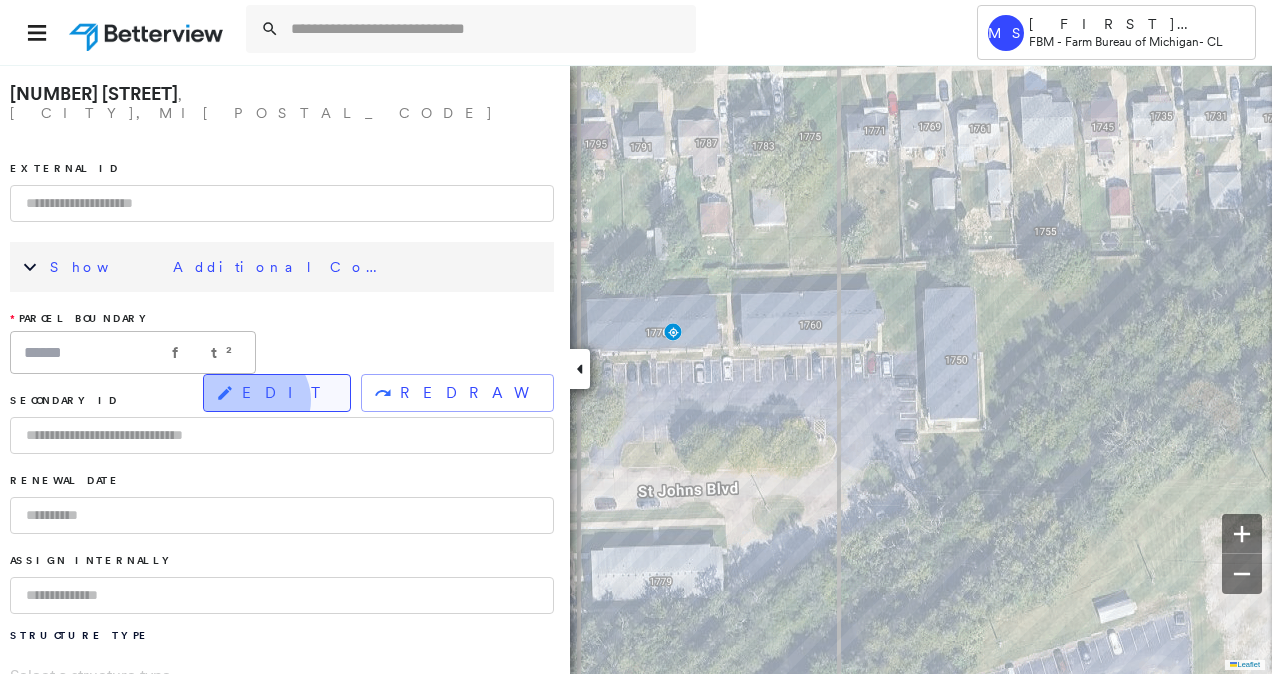 click on "EDIT" at bounding box center (288, 393) 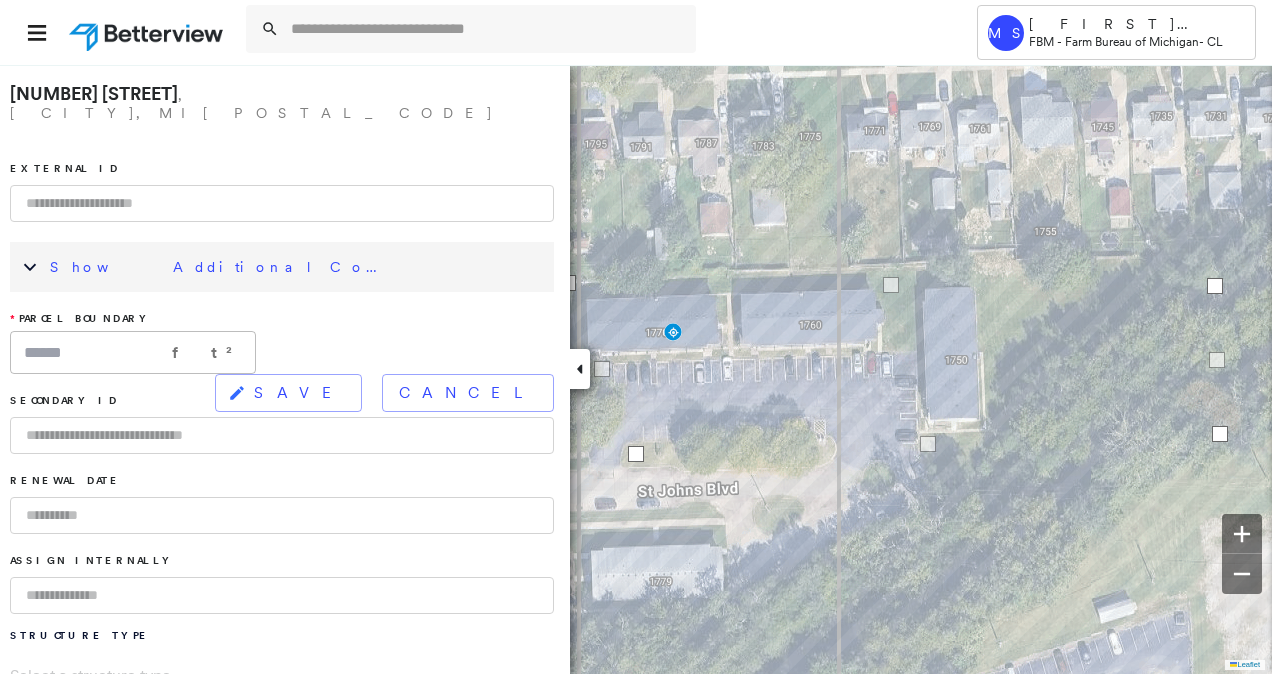 drag, startPoint x: 626, startPoint y: 312, endPoint x: 564, endPoint y: 287, distance: 66.85058 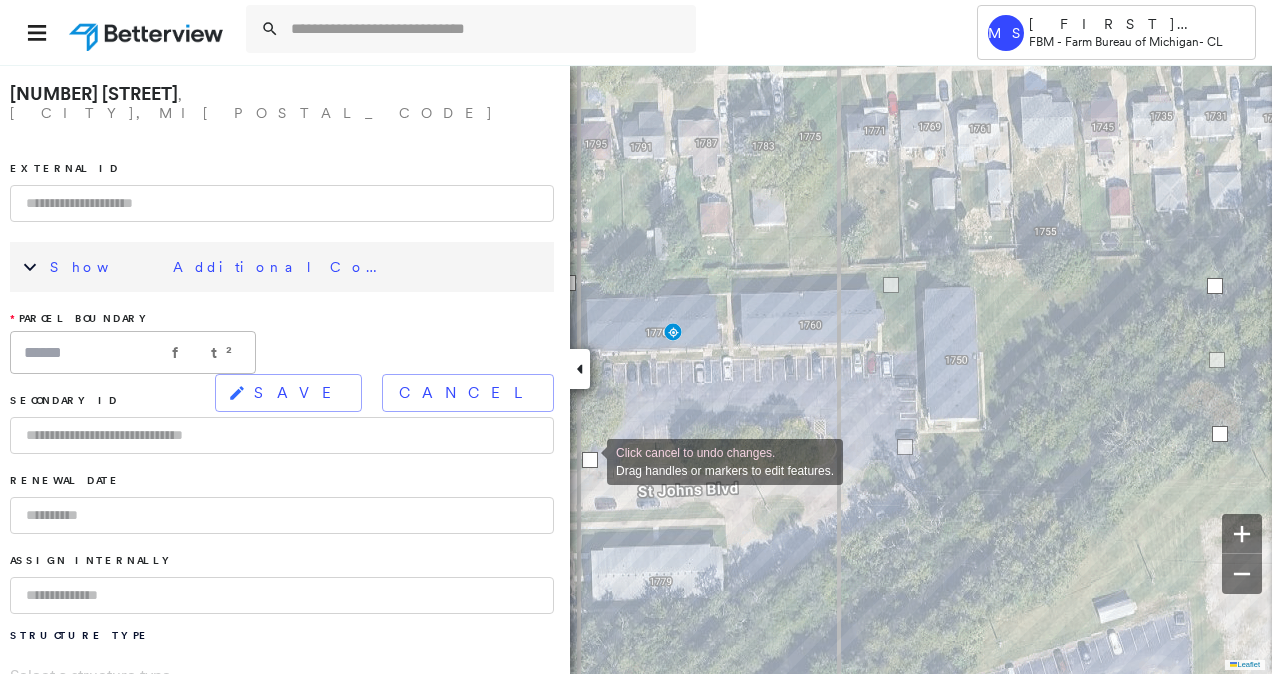 drag, startPoint x: 633, startPoint y: 454, endPoint x: 587, endPoint y: 460, distance: 46.389652 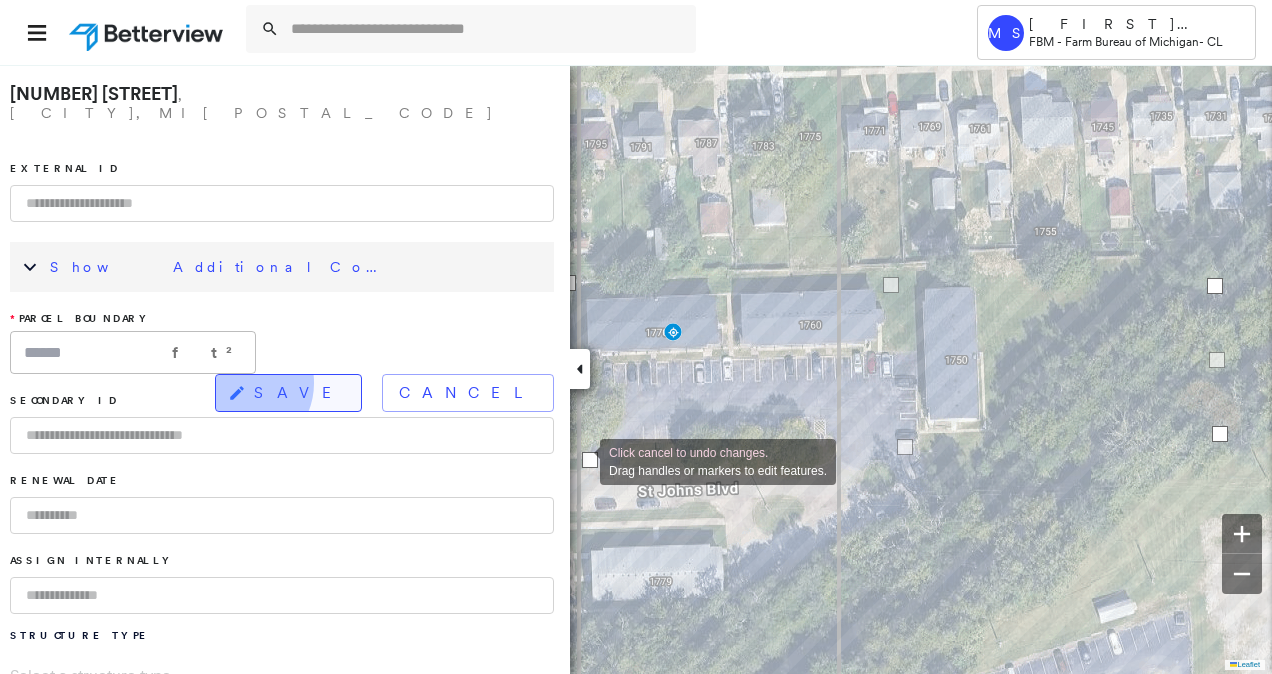 click 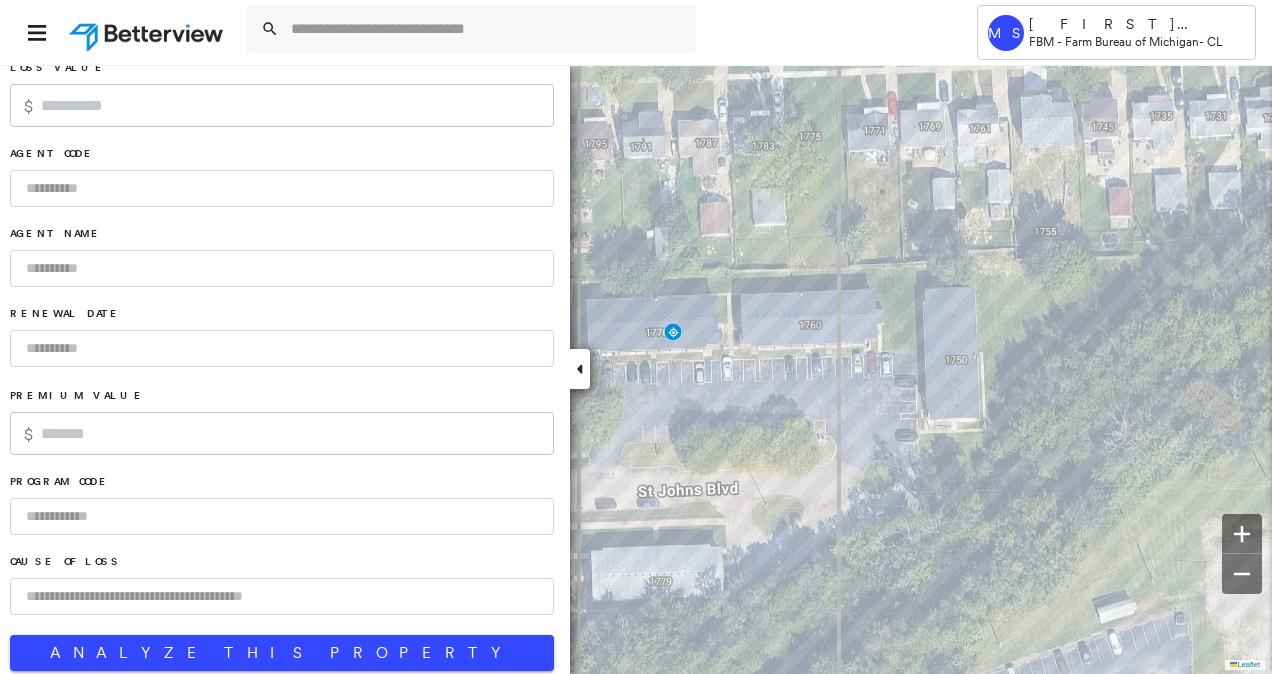 scroll, scrollTop: 1289, scrollLeft: 0, axis: vertical 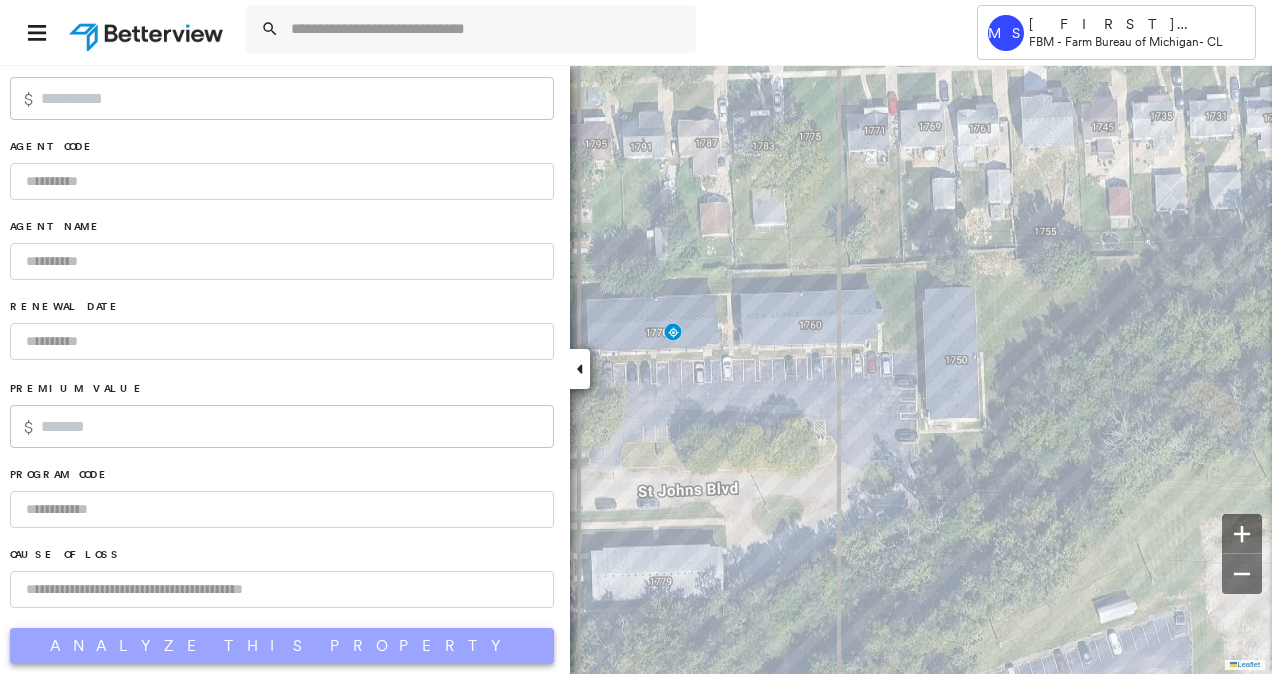 click on "Analyze This Property" at bounding box center [282, 646] 